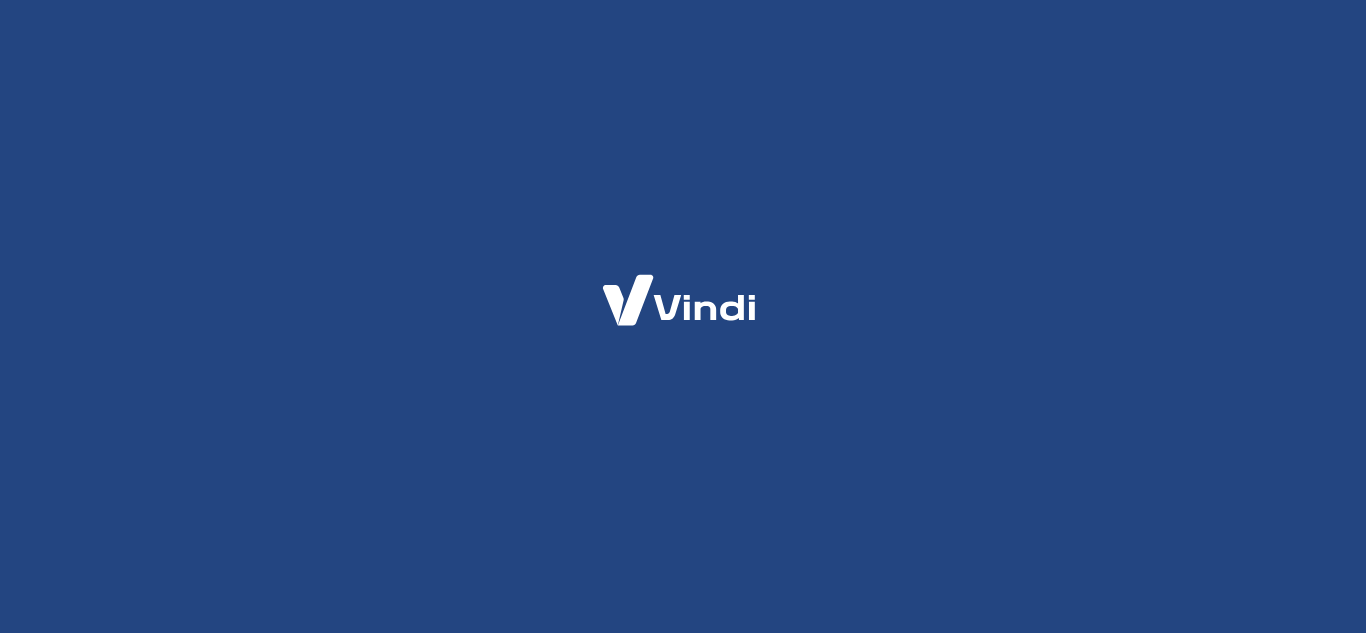scroll, scrollTop: 0, scrollLeft: 0, axis: both 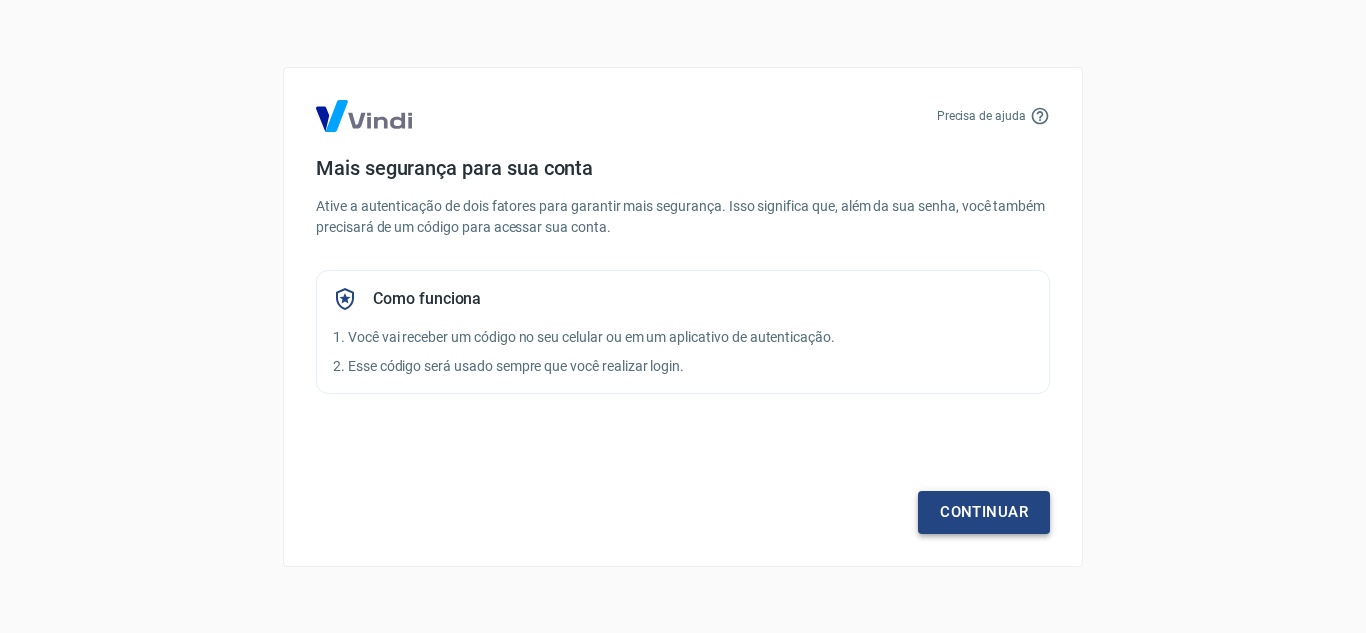 click on "Continuar" at bounding box center [984, 512] 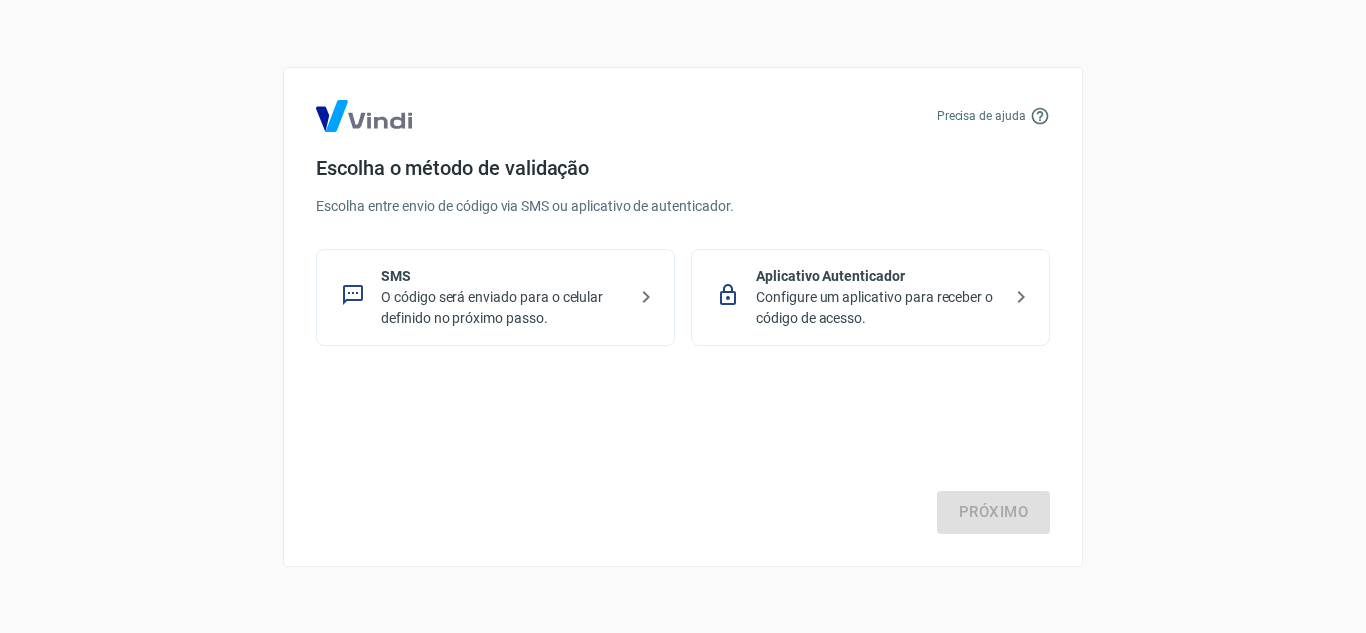 click on "SMS O código será enviado para o celular definido no próximo passo." at bounding box center [495, 297] 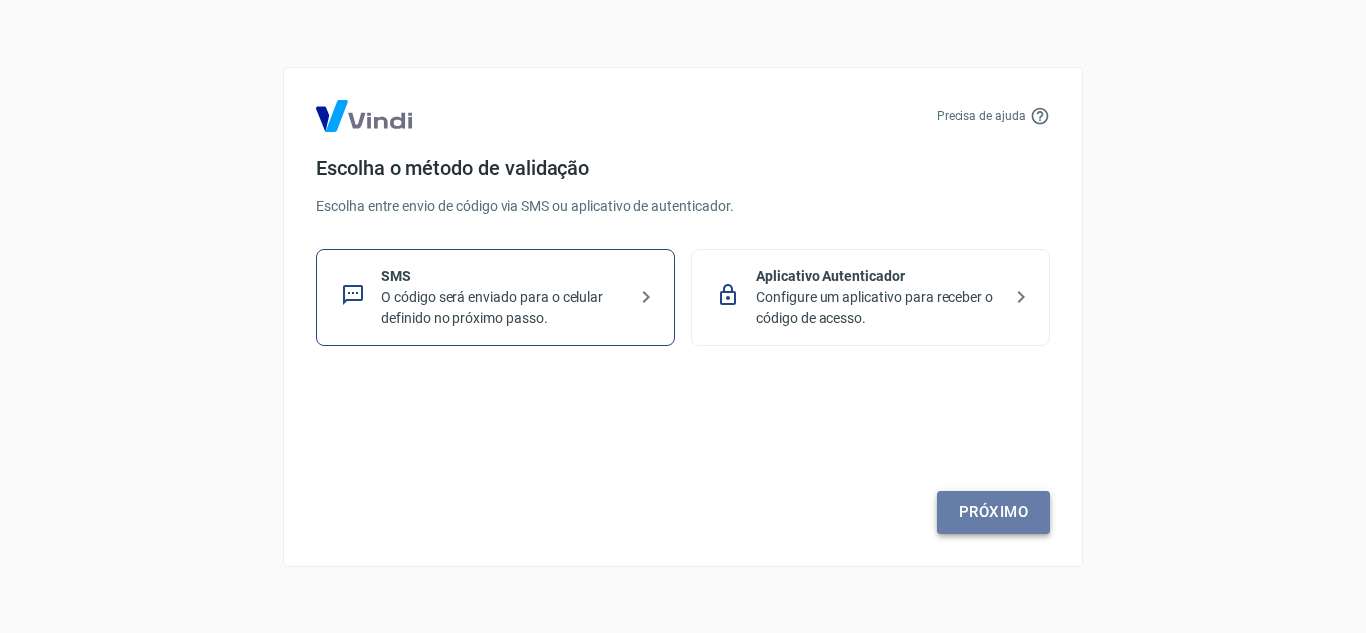 click on "Próximo" at bounding box center (993, 512) 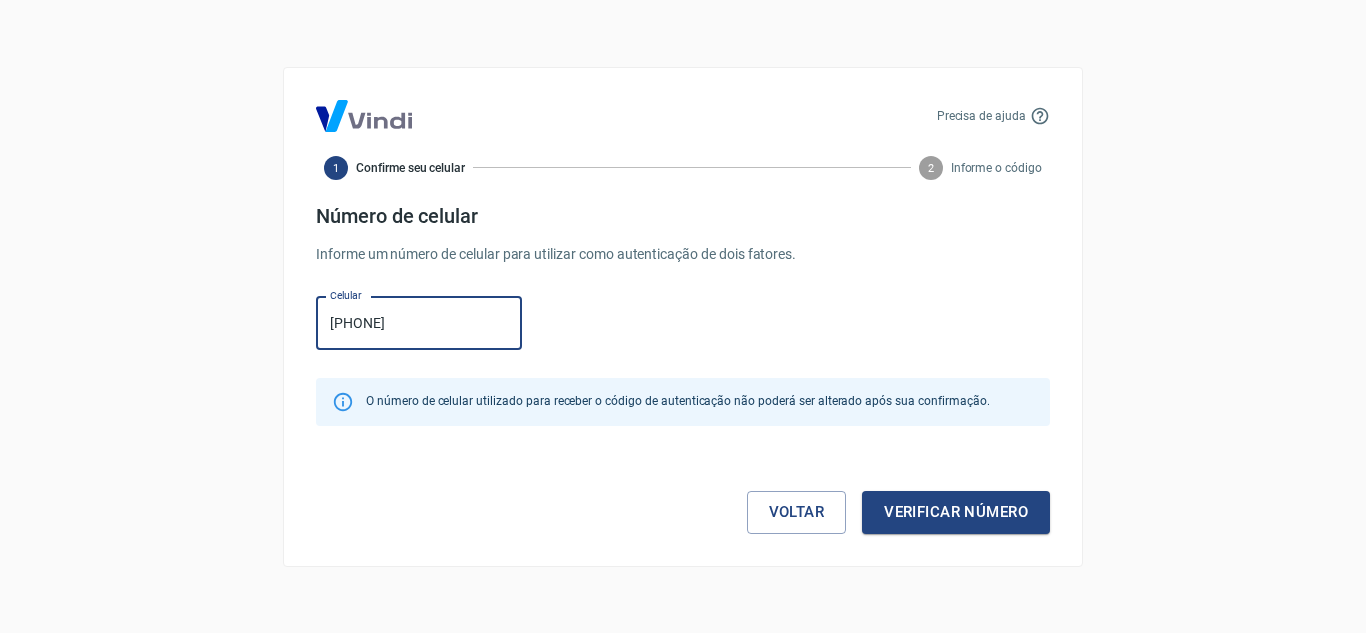 type on "(12) 99709-9799" 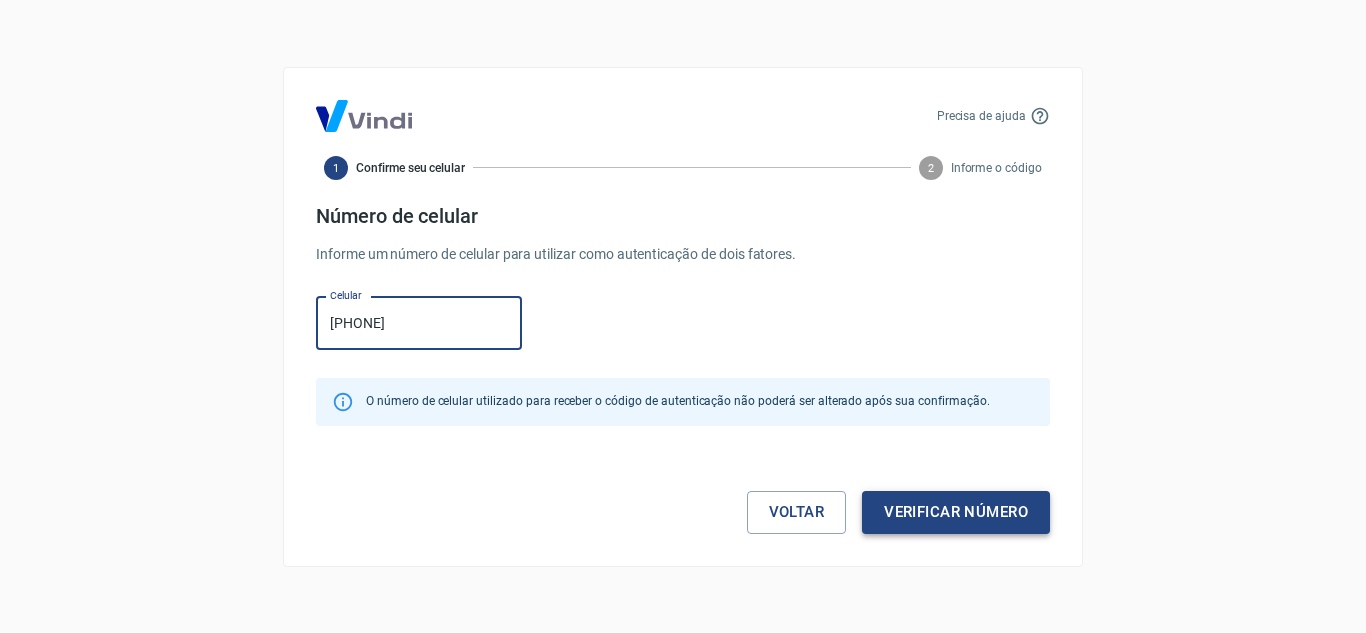 click on "Verificar número" at bounding box center [956, 512] 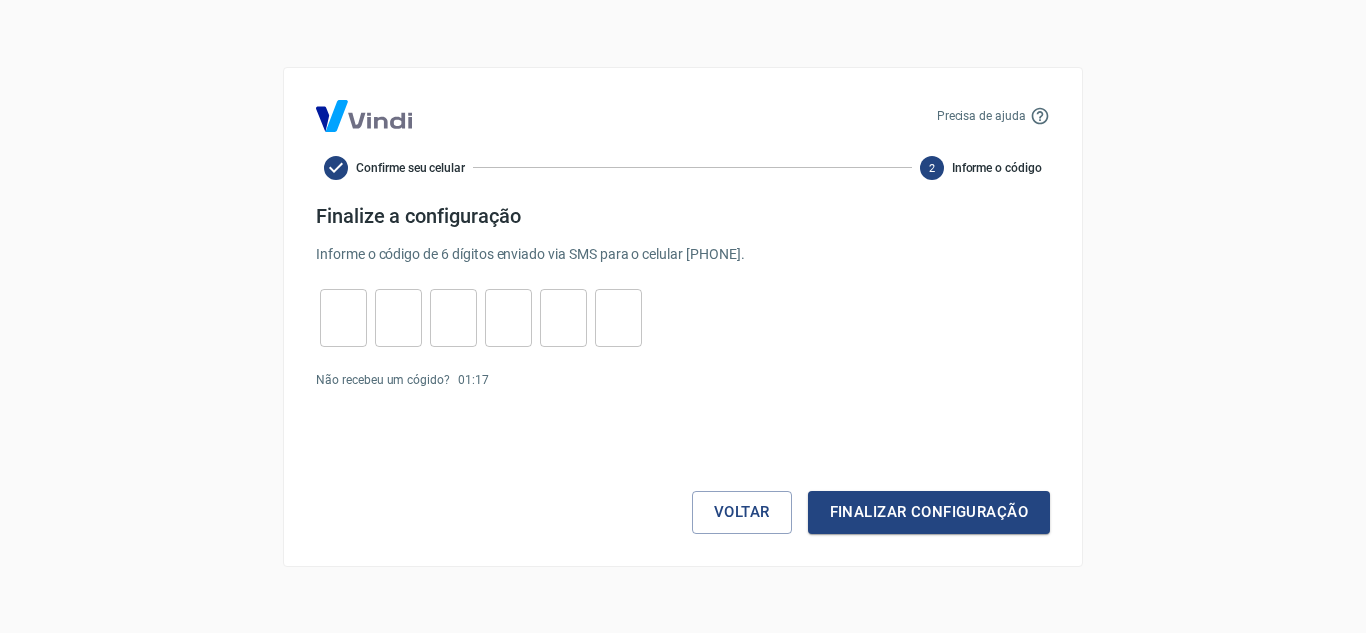 click at bounding box center (343, 317) 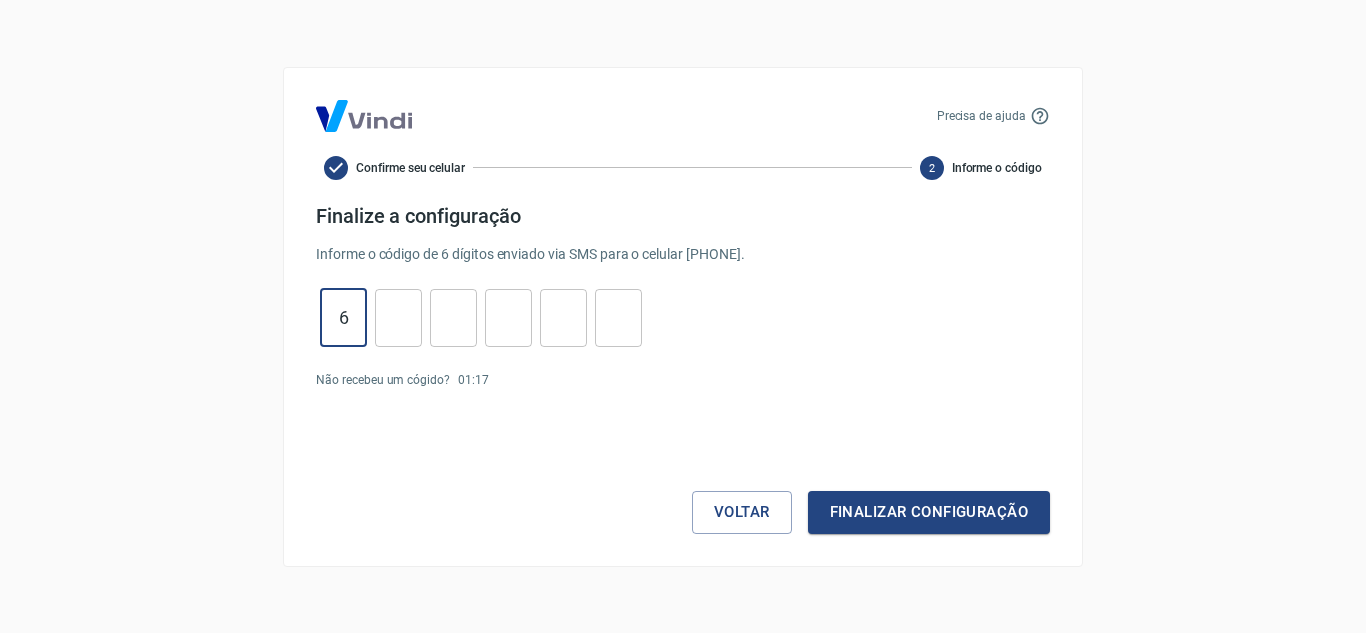 type on "6" 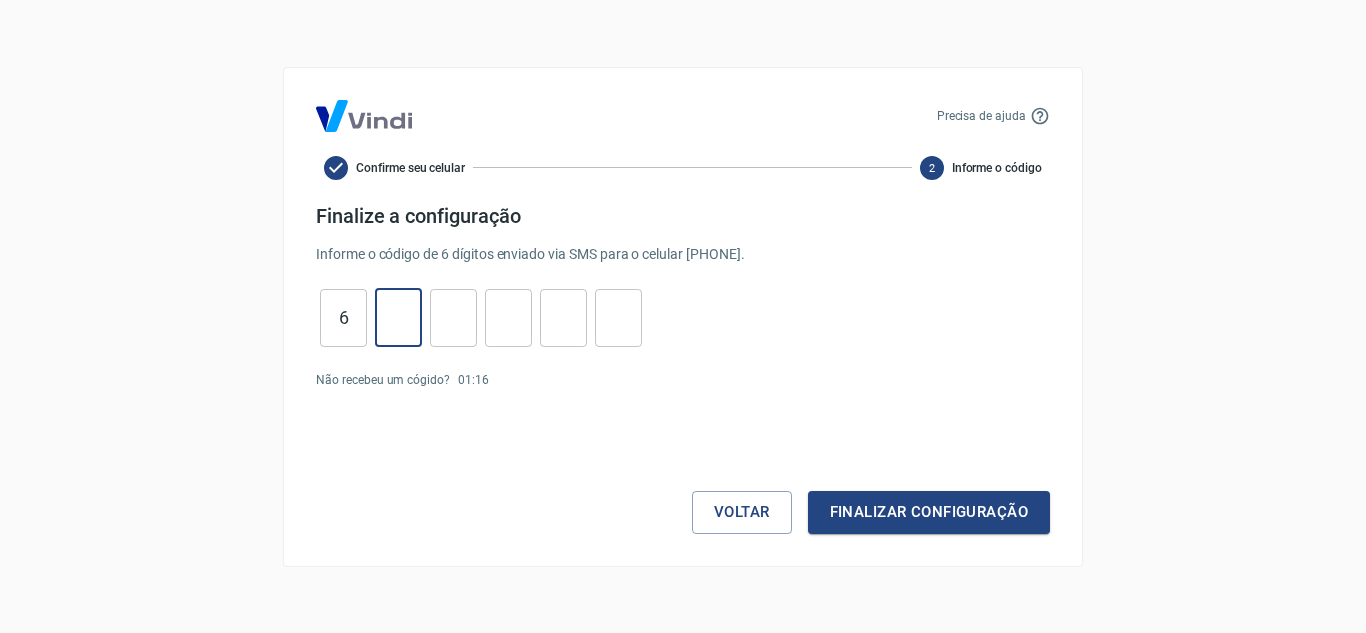 type on "2" 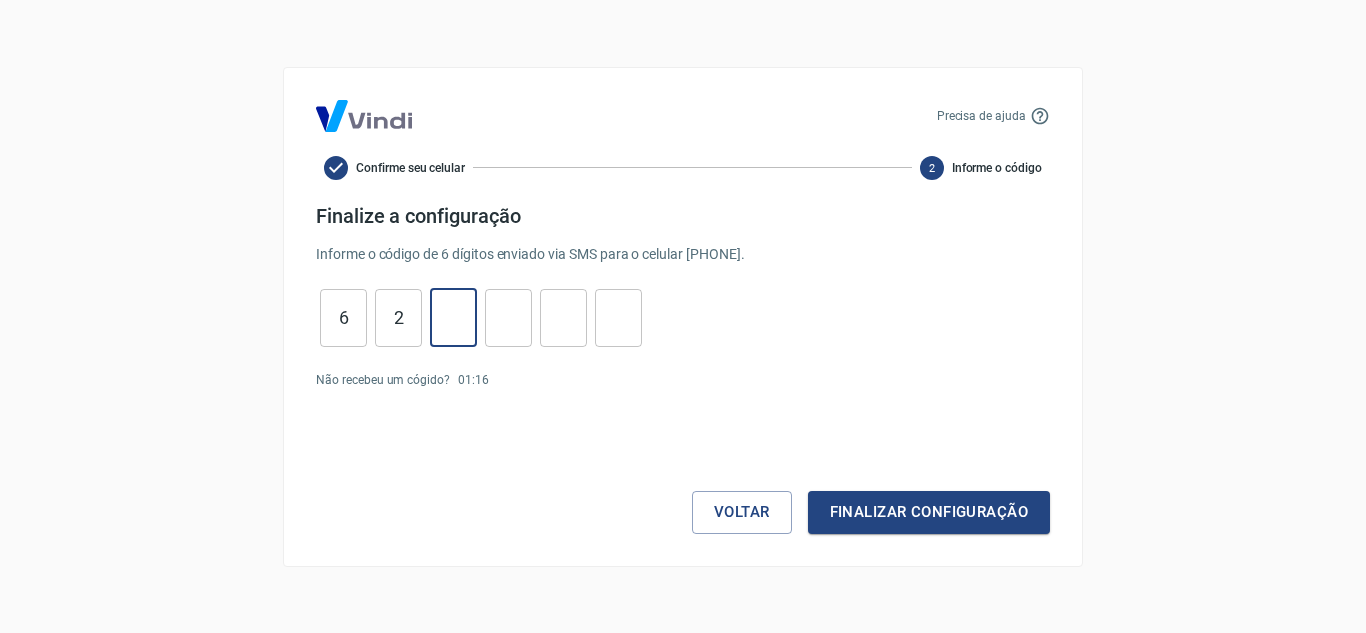 type on "1" 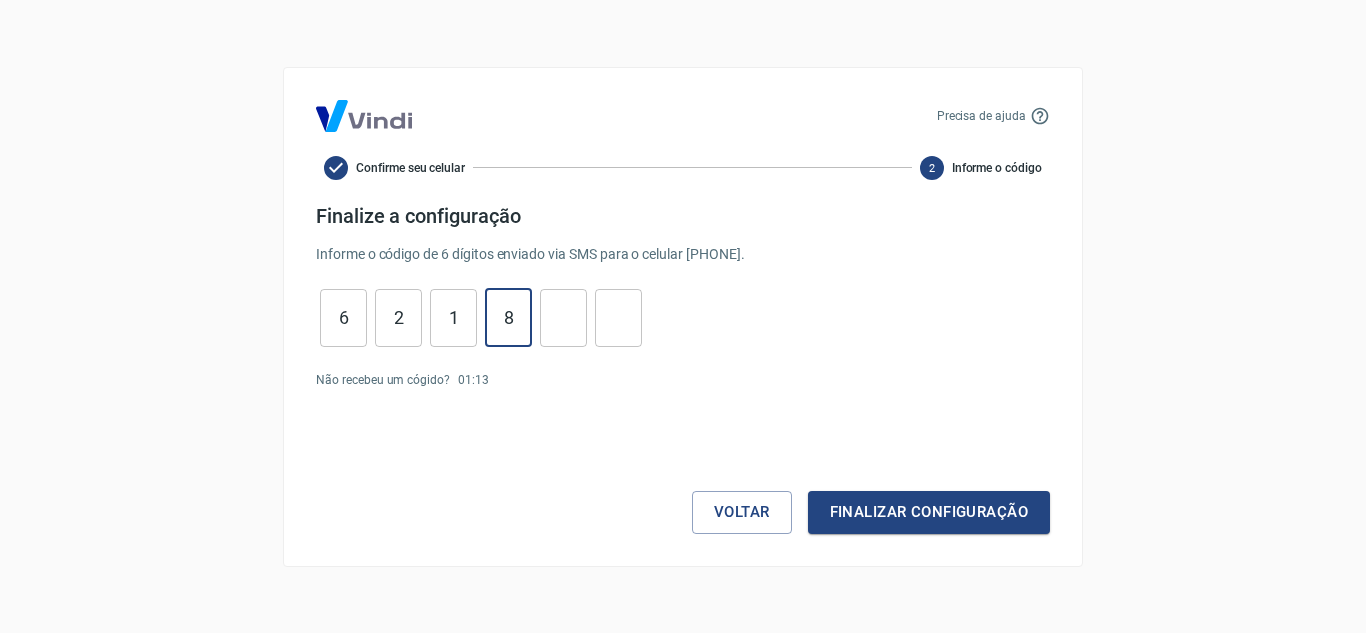 type on "8" 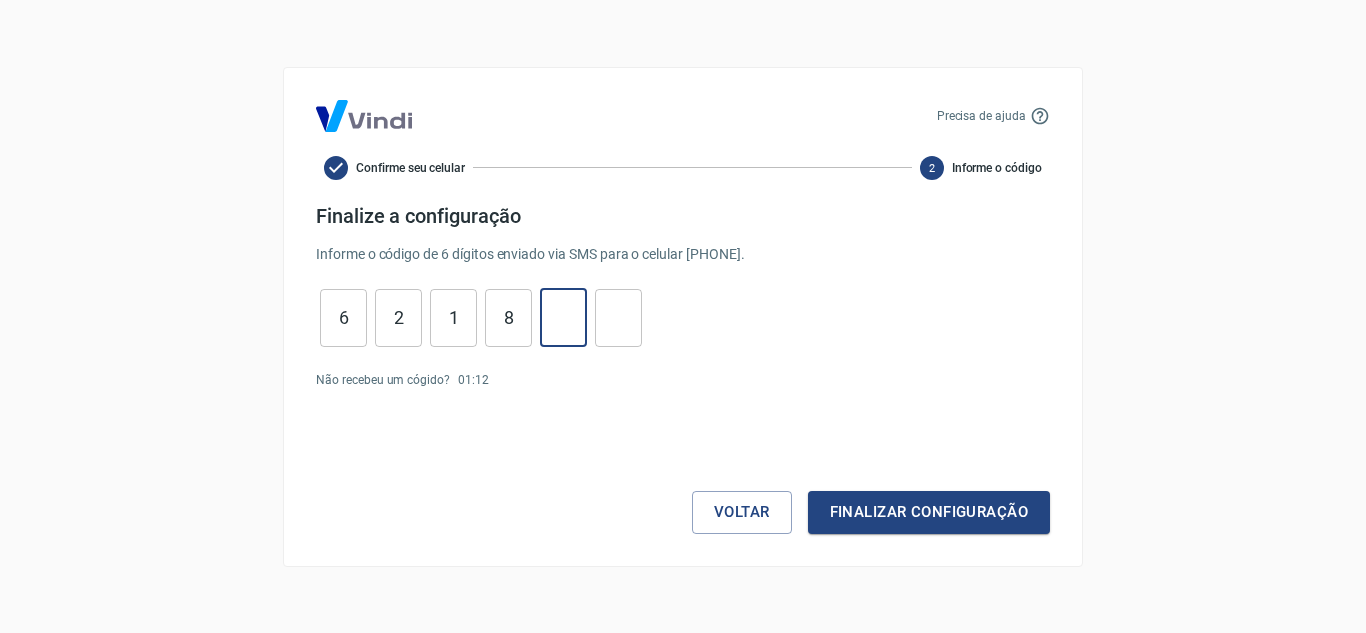 type on "6" 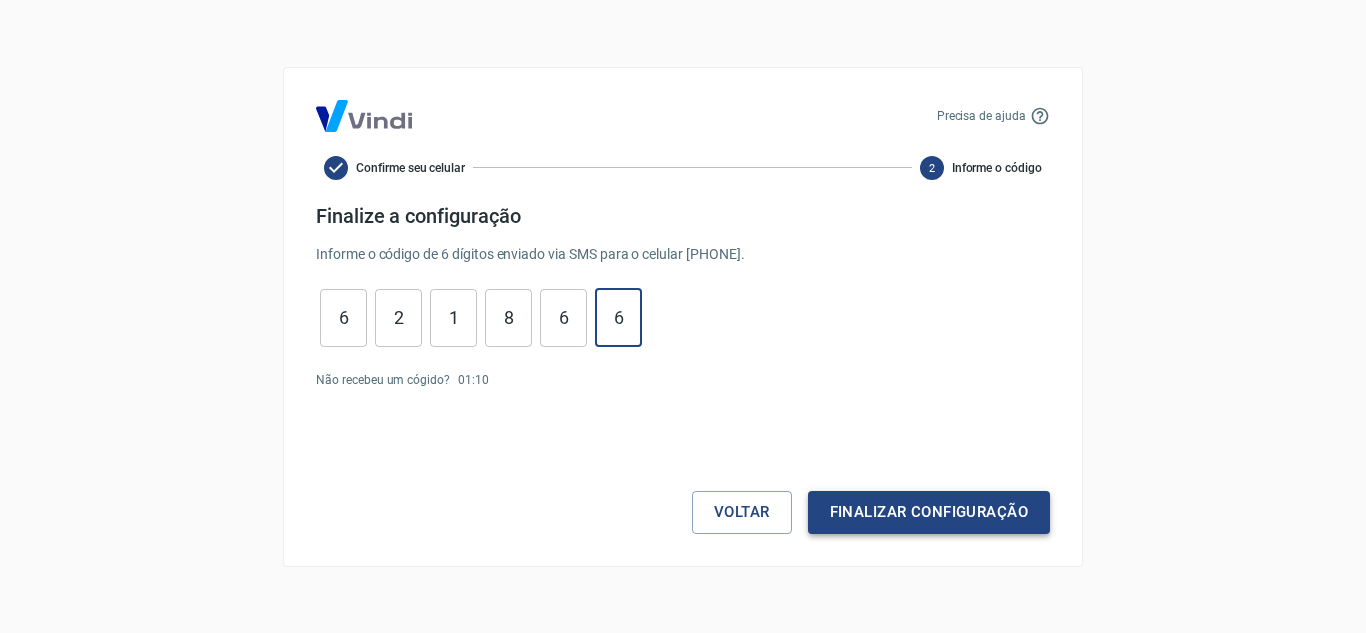type on "6" 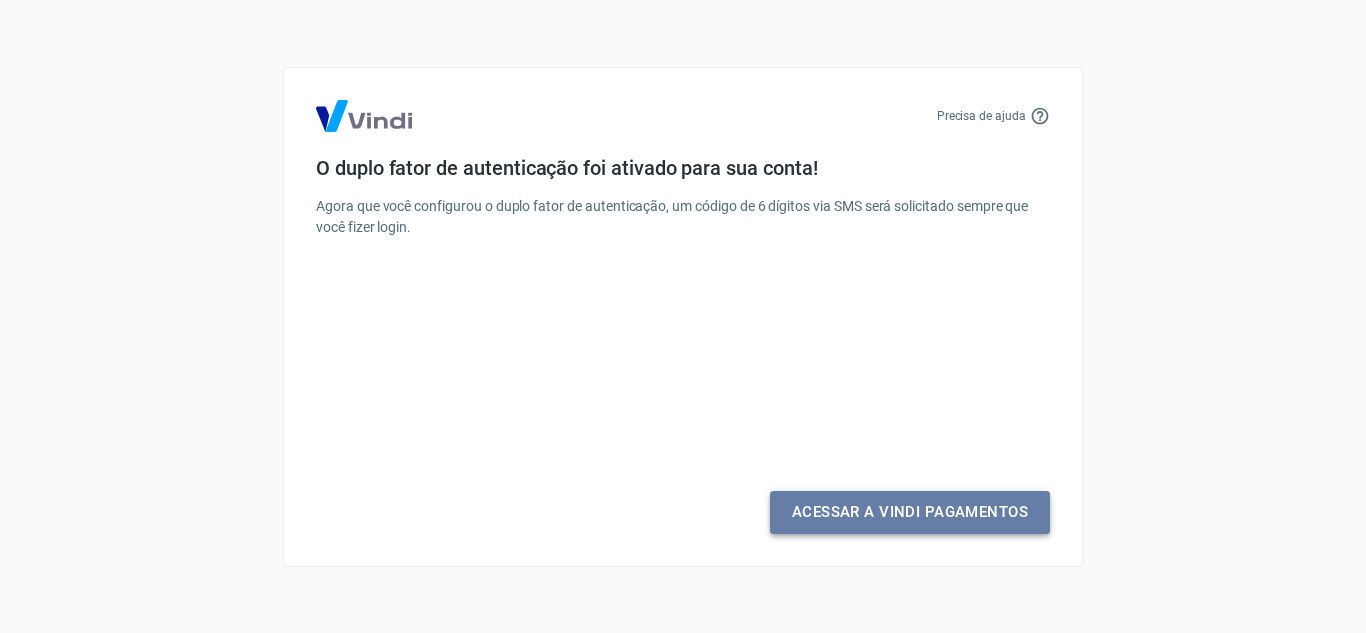 click on "Acessar a Vindi Pagamentos" at bounding box center [910, 512] 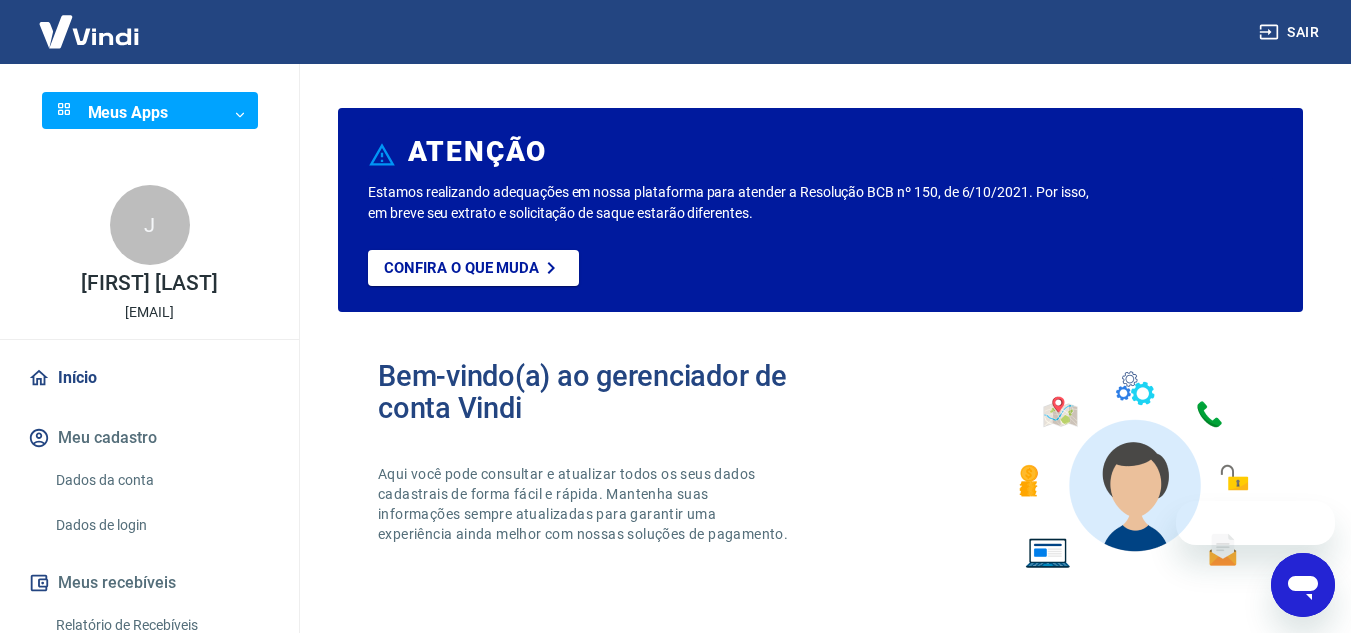 scroll, scrollTop: 0, scrollLeft: 0, axis: both 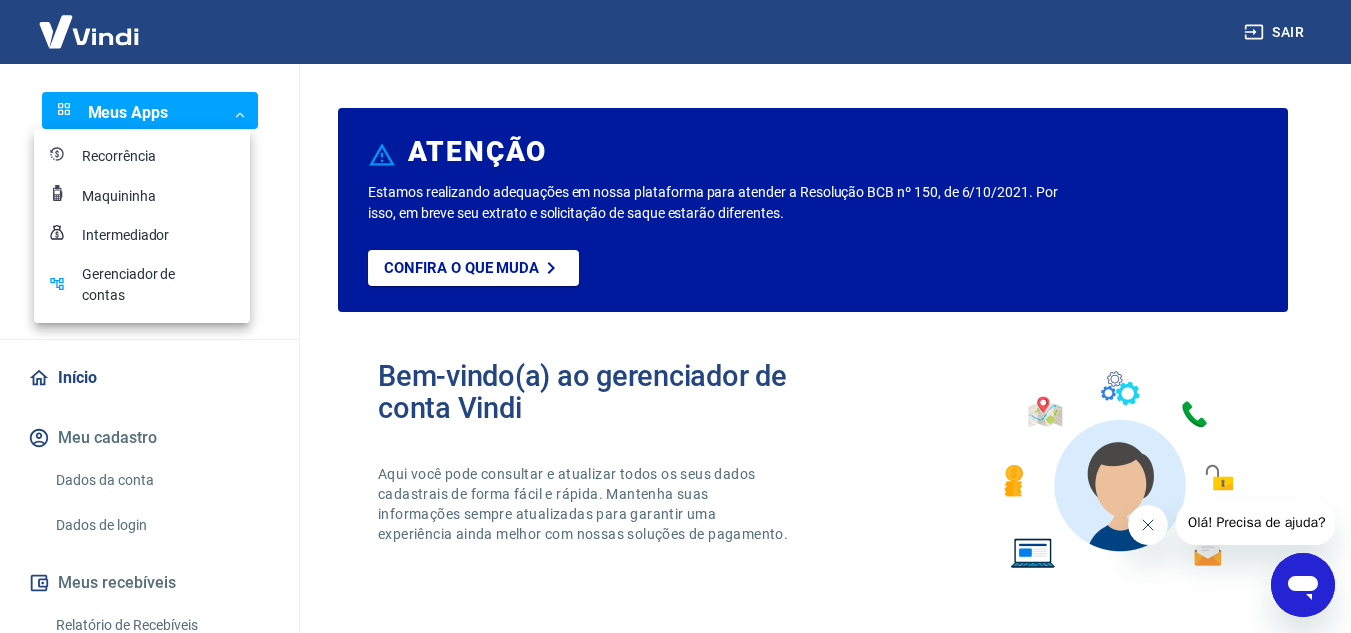 click on "Sair Meus Apps ​ ​ J João Vitor Stabile Diniz gestao.basefinanceira@gmail.com Início Meu cadastro Dados da conta Dados de login Meus recebíveis Relatório de Recebíveis Recebíveis Futuros Online Contratos com credores Disponibilização de agenda Segurança Fale conosco ATENÇÃO Estamos realizando adequações em nossa plataforma para atender a Resolução BCB nº 150, de 6/10/2021. Por isso, em breve seu extrato e solicitação de saque estarão diferentes. Confira o que muda Bem-vindo(a) ao gerenciador de conta Vindi Aqui você pode consultar e atualizar todos os seus dados cadastrais de forma fácil e rápida. Mantenha suas informações sempre atualizadas para garantir uma experiência ainda melhor com nossas soluções de pagamento. O que deseja fazer hoje? Informações pessoais Gestão de dados cadastrais, envio de documentos, alteração de telefone e endereços. Segurança Alteração de senha, autenticação em duas etapas, histórico de logins, gerenciamento de dispositivos. Acessar 2025" at bounding box center [675, 316] 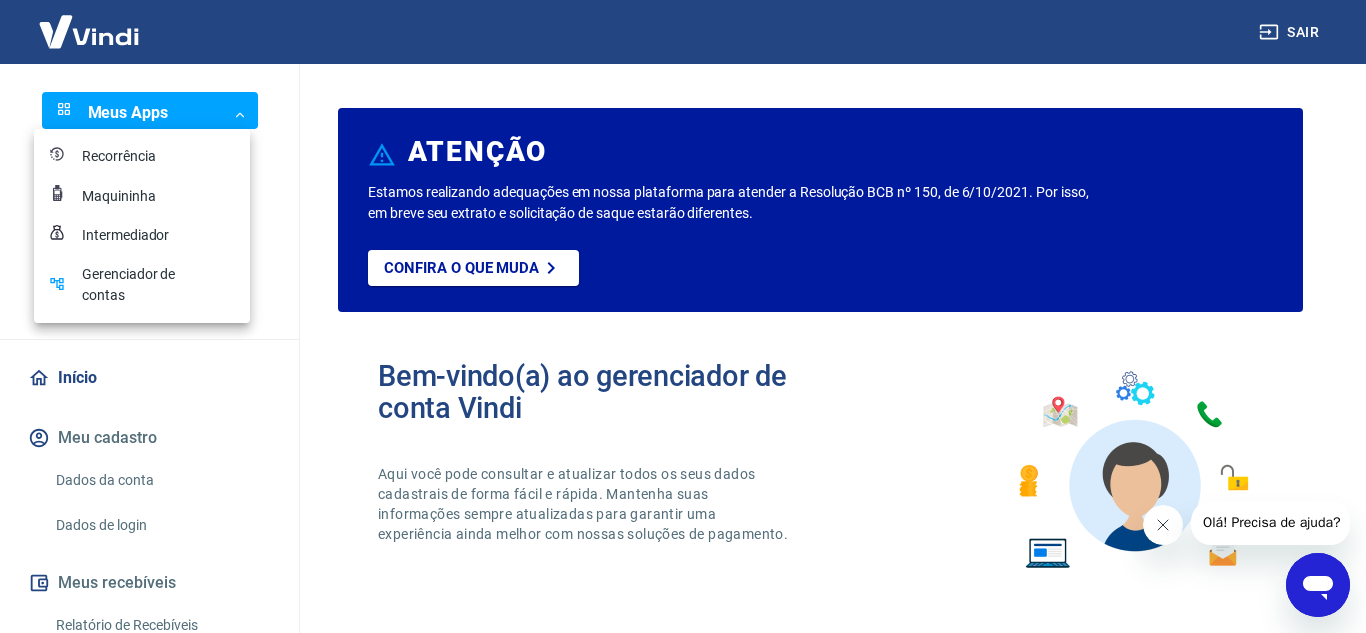 click at bounding box center [683, 316] 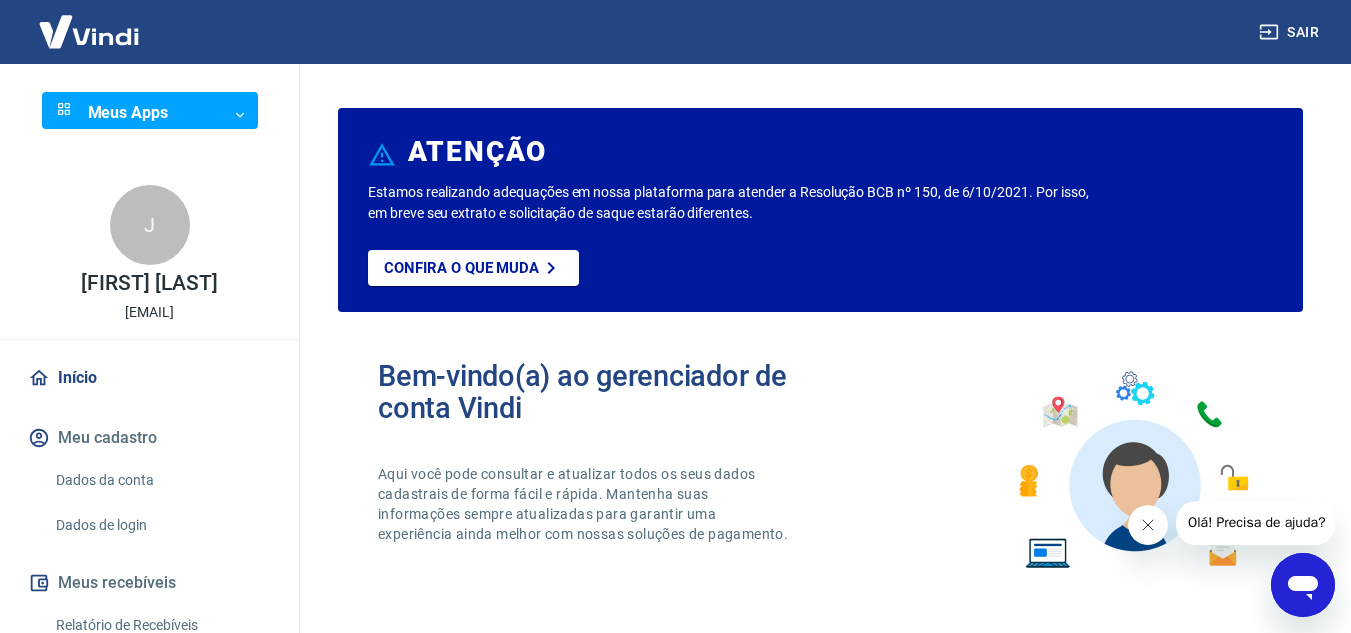 scroll, scrollTop: 131, scrollLeft: 0, axis: vertical 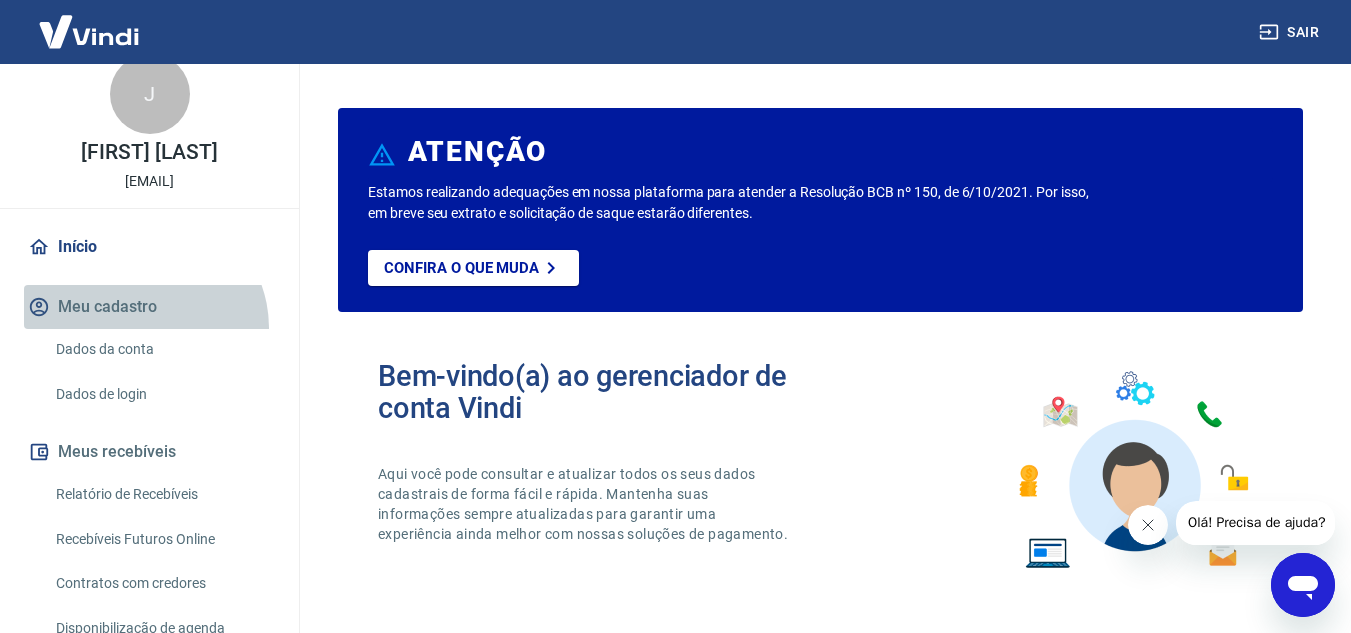 click on "Meu cadastro" at bounding box center (149, 307) 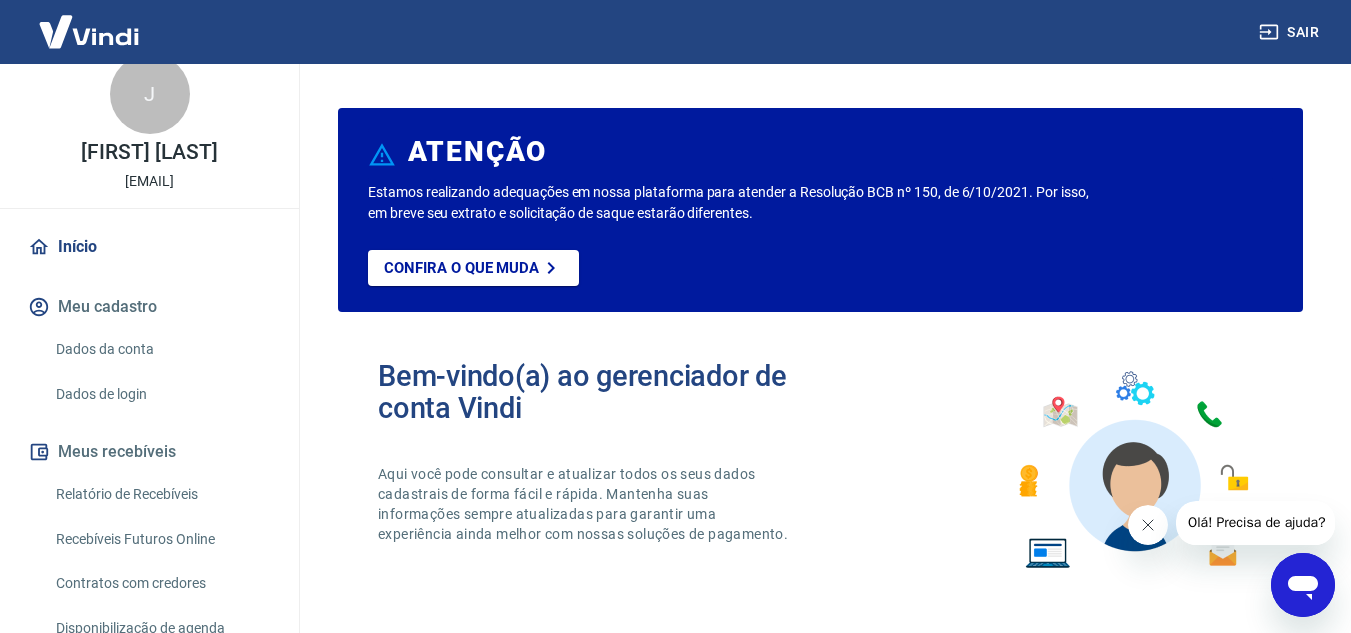 click on "Dados da conta" at bounding box center (161, 349) 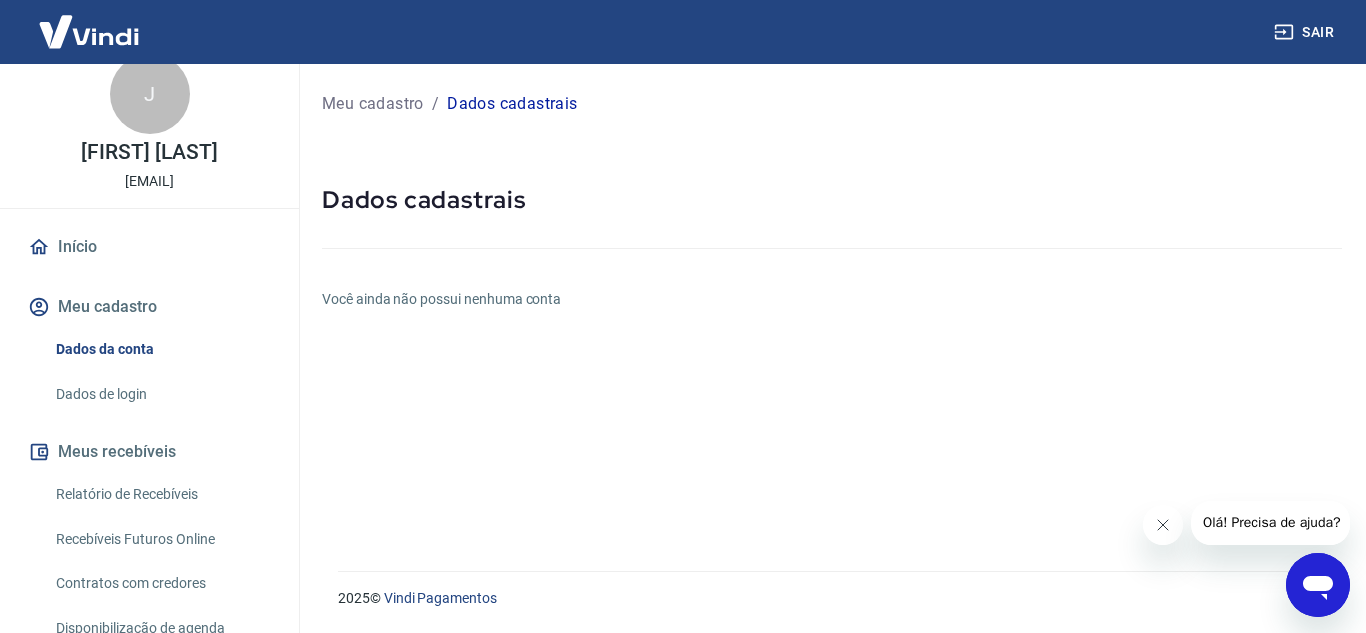 click on "Dados de login" at bounding box center [161, 394] 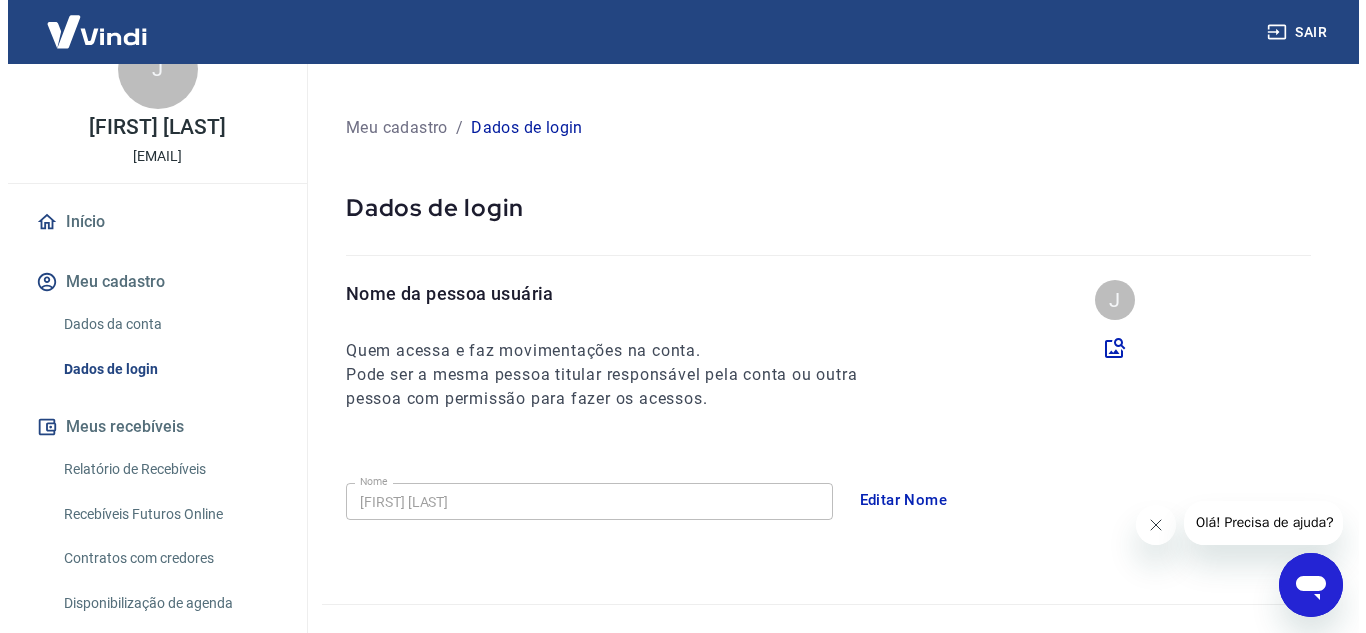 scroll, scrollTop: 219, scrollLeft: 0, axis: vertical 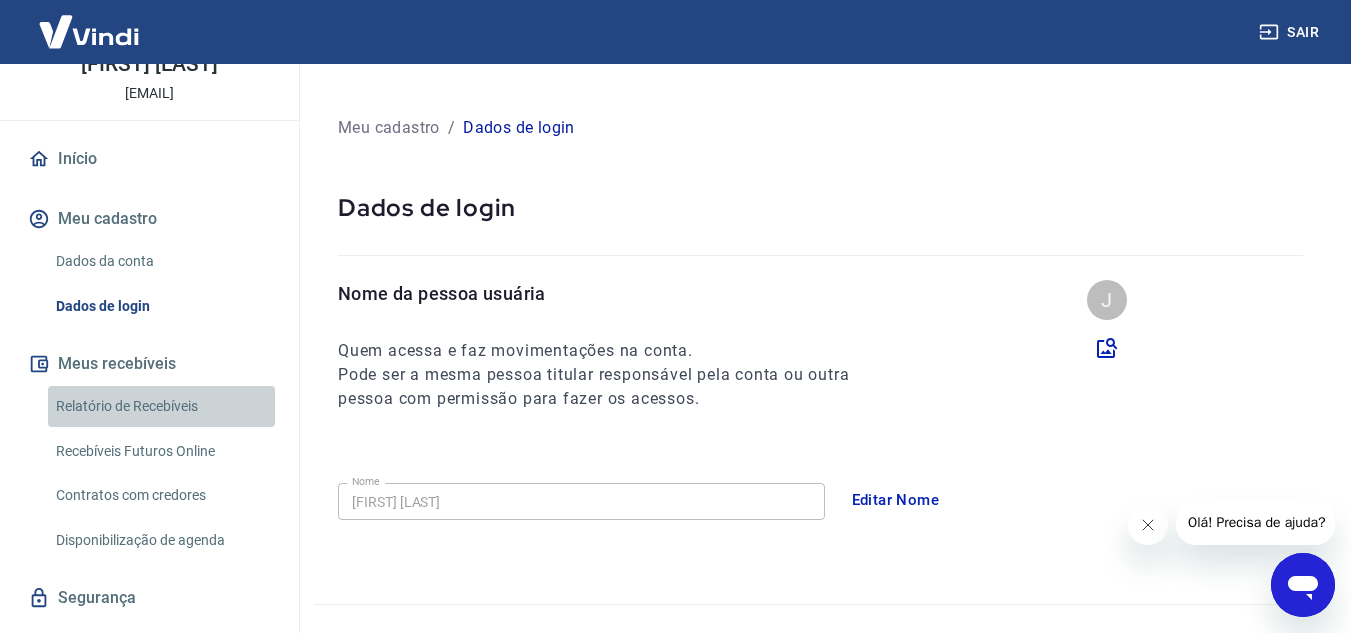 click on "Relatório de Recebíveis" at bounding box center (161, 406) 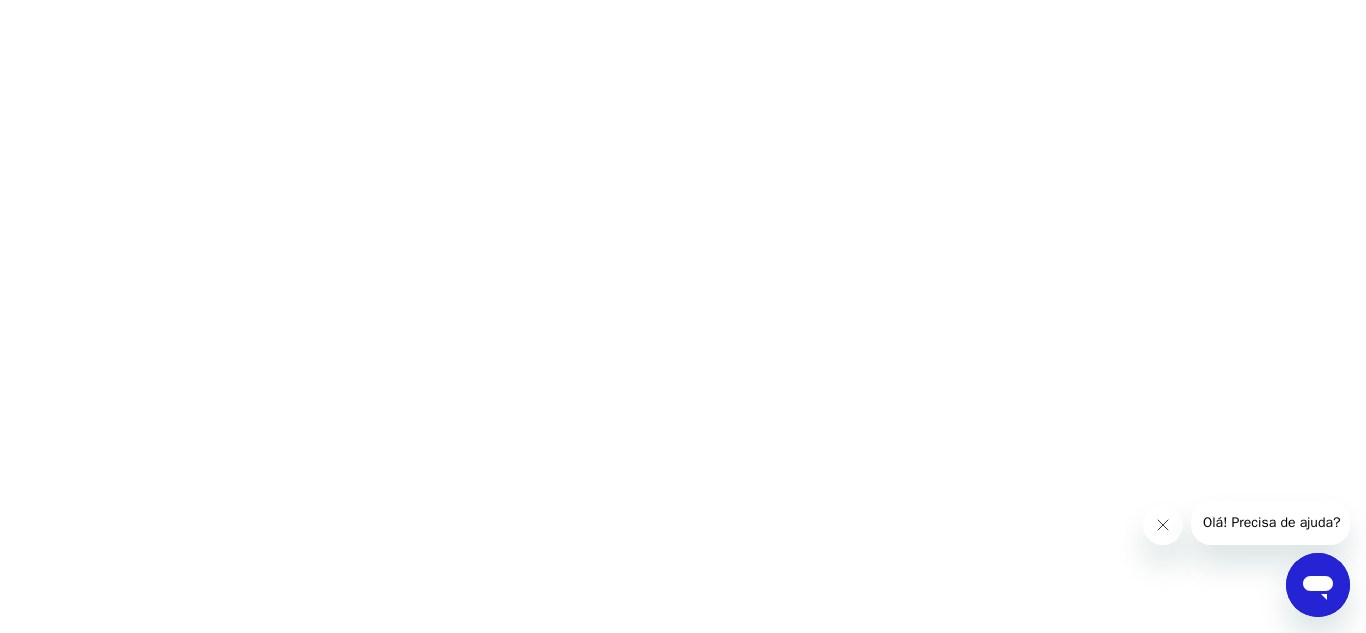 click 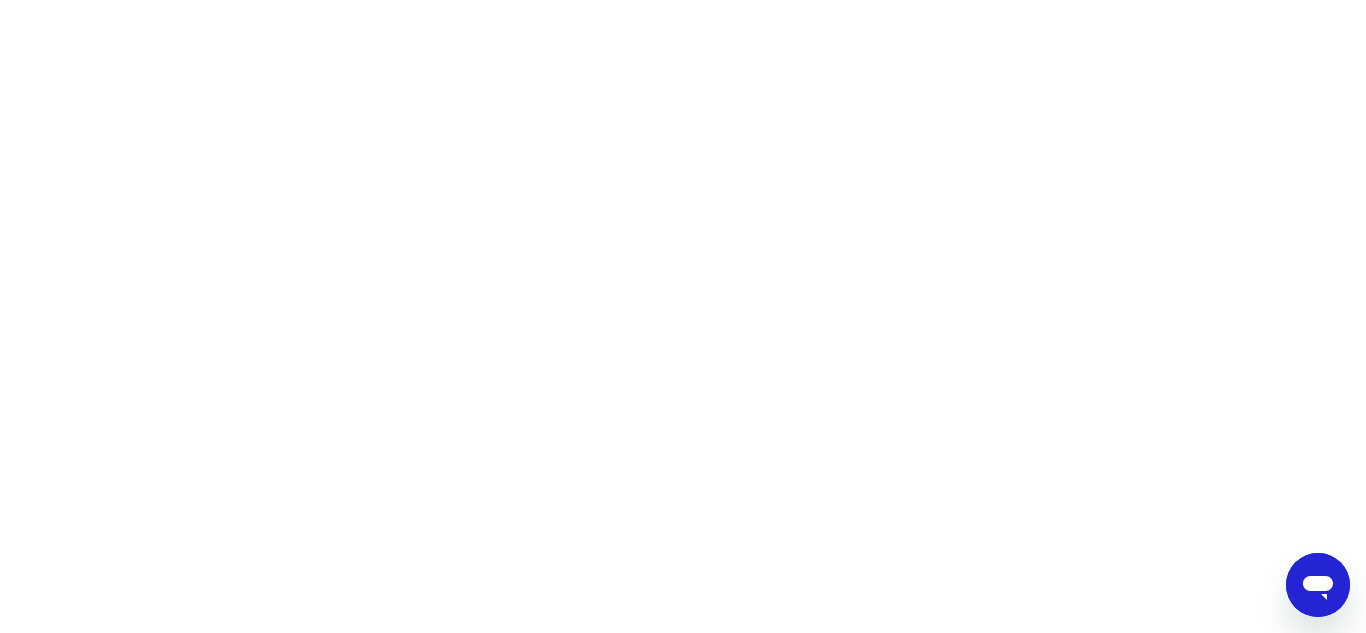 click at bounding box center (683, 0) 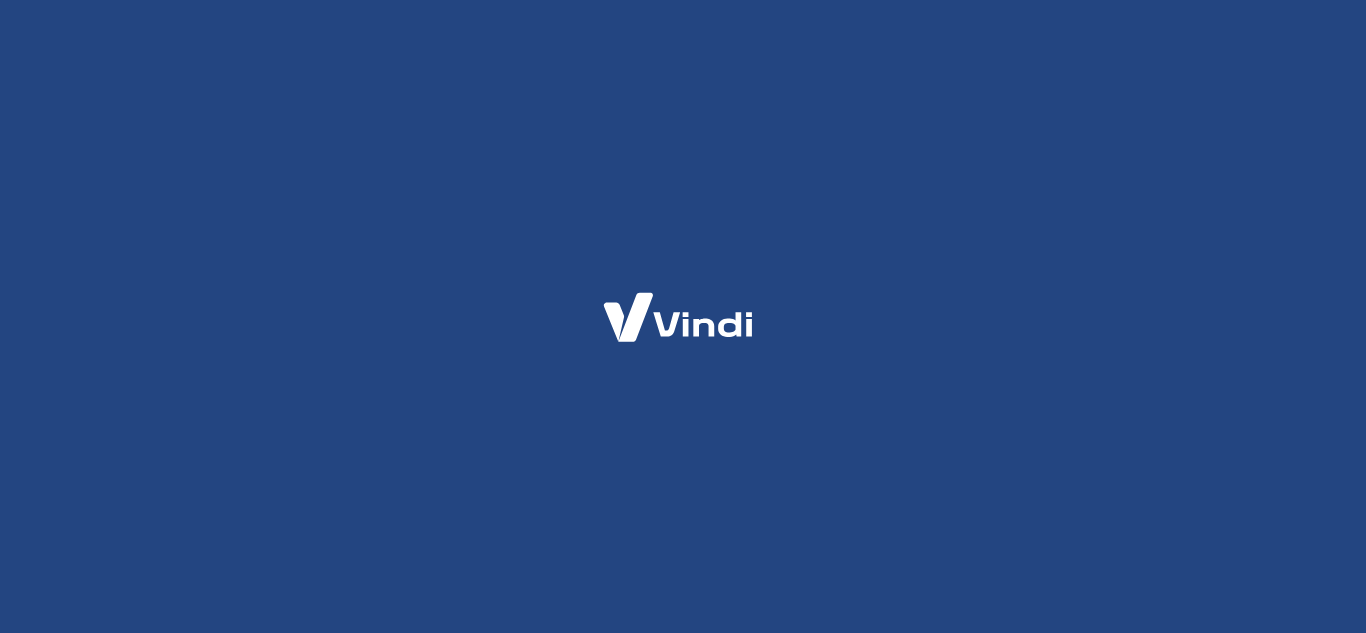 scroll, scrollTop: 0, scrollLeft: 0, axis: both 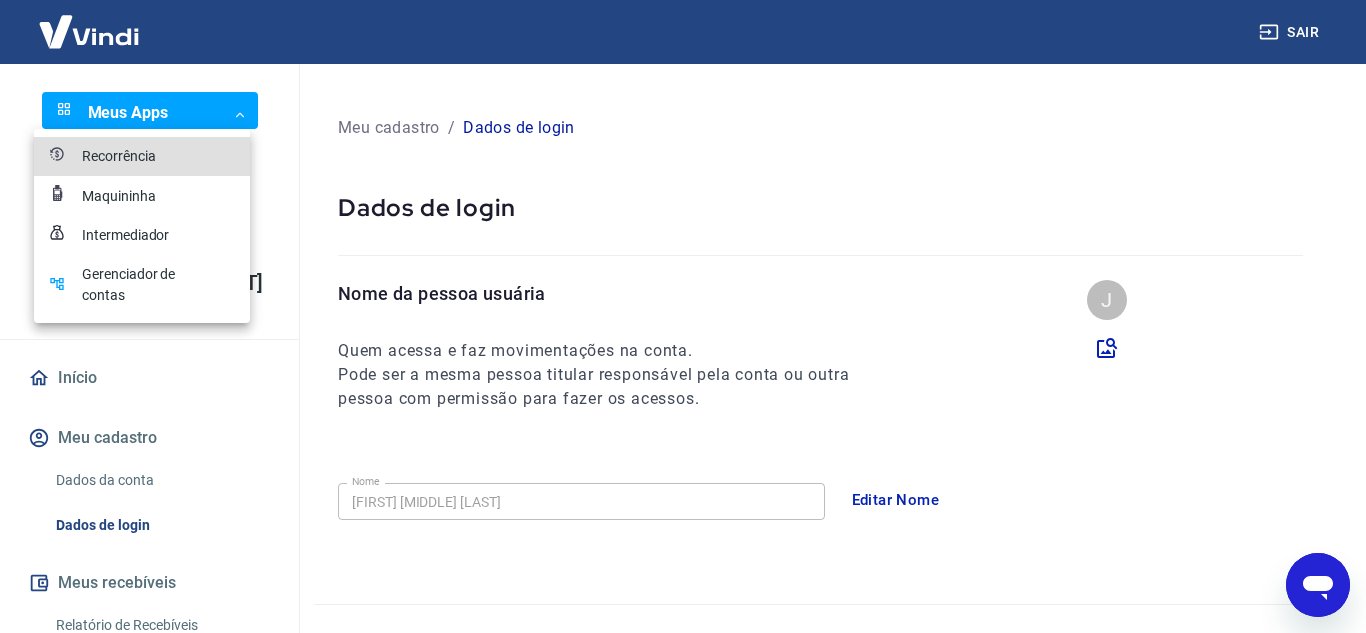 click on "Sair Meus Apps ​ ​ J João Vitor Stabile Diniz gestao.basefinanceira@gmail.com Início Meu cadastro Dados da conta Dados de login Meus recebíveis Relatório de Recebíveis Recebíveis Futuros Online Contratos com credores Disponibilização de agenda Segurança Fale conosco Meu cadastro / Dados de login Dados de login Nome da pessoa usuária Quem acessa e faz movimentações na conta. Pode ser a mesma pessoa titular responsável pela conta ou outra pessoa com permissão para fazer os acessos. J Nome João Vitor Stabile Diniz Nome Editar Nome E-mail de acesso a conta E-mail gestao.basefinanceira@gmail.com E-mail Editar e-mail Cadastre o número de celular da pessoa titular da conta Vindi É o número de celular que receberá SMS com códigos para autorização de ações específicas na conta, como edição de alguns dados de cadastro. Sem este número de celular verificado, algumas ações não podem ser feitas. Celular (12) 99709-9799 Celular 2025  ©   Vindi Pagamentos Recorrência Maquininha" at bounding box center [683, 316] 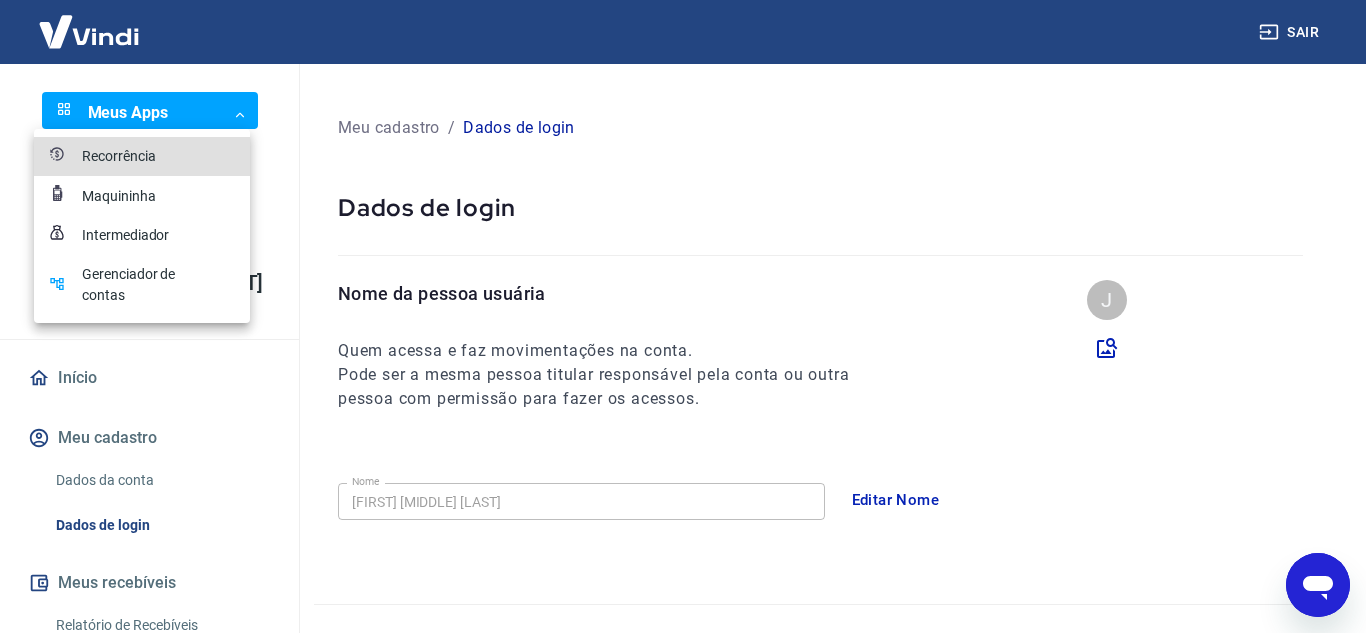 click on "Gerenciador de contas" at bounding box center (132, 285) 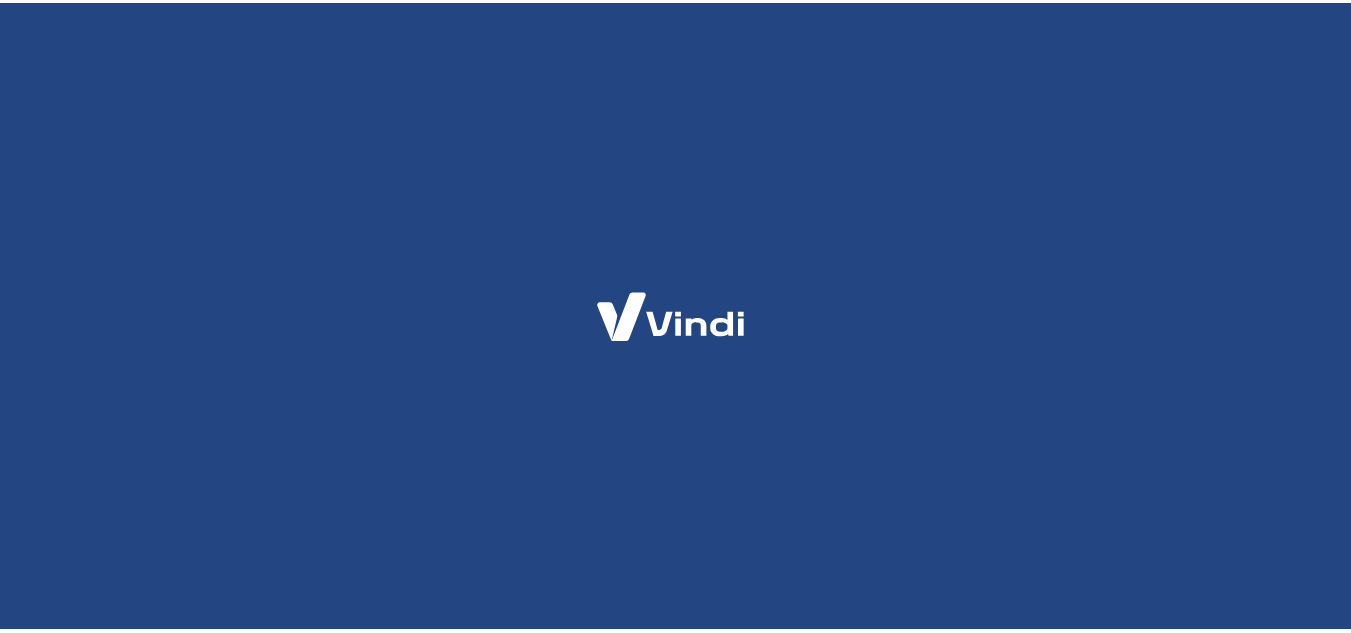 scroll, scrollTop: 0, scrollLeft: 0, axis: both 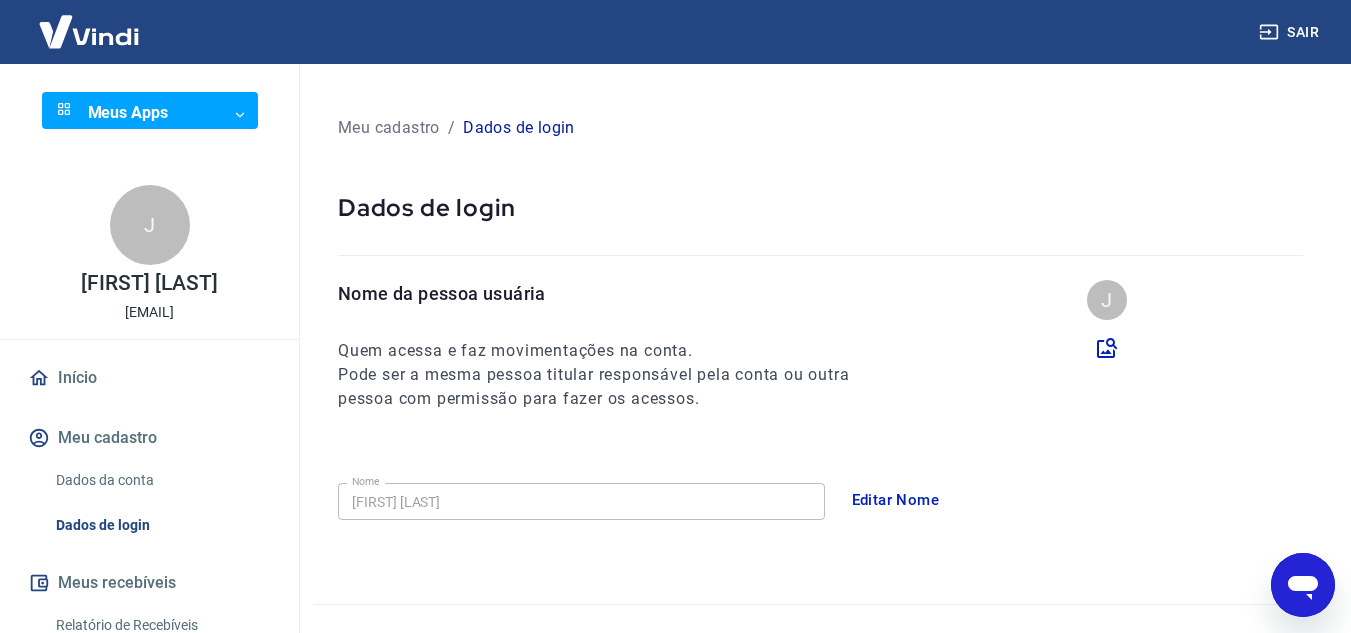 click on "[FIRST] [LAST] [EMAIL]" at bounding box center [149, 254] 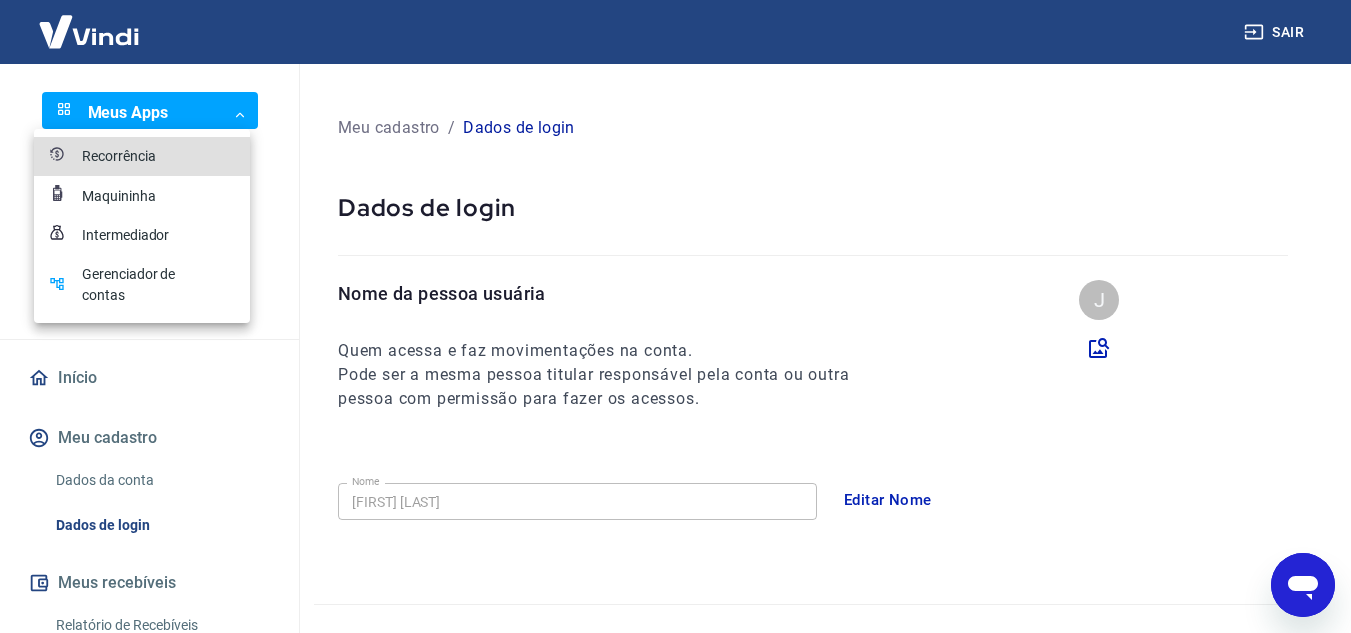 click on "Sair Meus Apps ​ ​ J João Vitor Stabile Diniz gestao.basefinanceira@gmail.com Início Meu cadastro Dados da conta Dados de login Meus recebíveis Relatório de Recebíveis Recebíveis Futuros Online Contratos com credores Disponibilização de agenda Segurança Fale conosco Meu cadastro / Dados de login Dados de login Nome da pessoa usuária Quem acessa e faz movimentações na conta. Pode ser a mesma pessoa titular responsável pela conta ou outra pessoa com permissão para fazer os acessos. J Nome João Vitor Stabile Diniz Nome Editar Nome E-mail de acesso a conta E-mail gestao.basefinanceira@gmail.com E-mail Editar e-mail Cadastre o número de celular da pessoa titular da conta Vindi É o número de celular que receberá SMS com códigos para autorização de ações específicas na conta, como edição de alguns dados de cadastro. Sem este número de celular verificado, algumas ações não podem ser feitas. Celular (12) 99709-9799 Celular 2025  ©   Vindi Pagamentos Recorrência Maquininha" at bounding box center [675, 316] 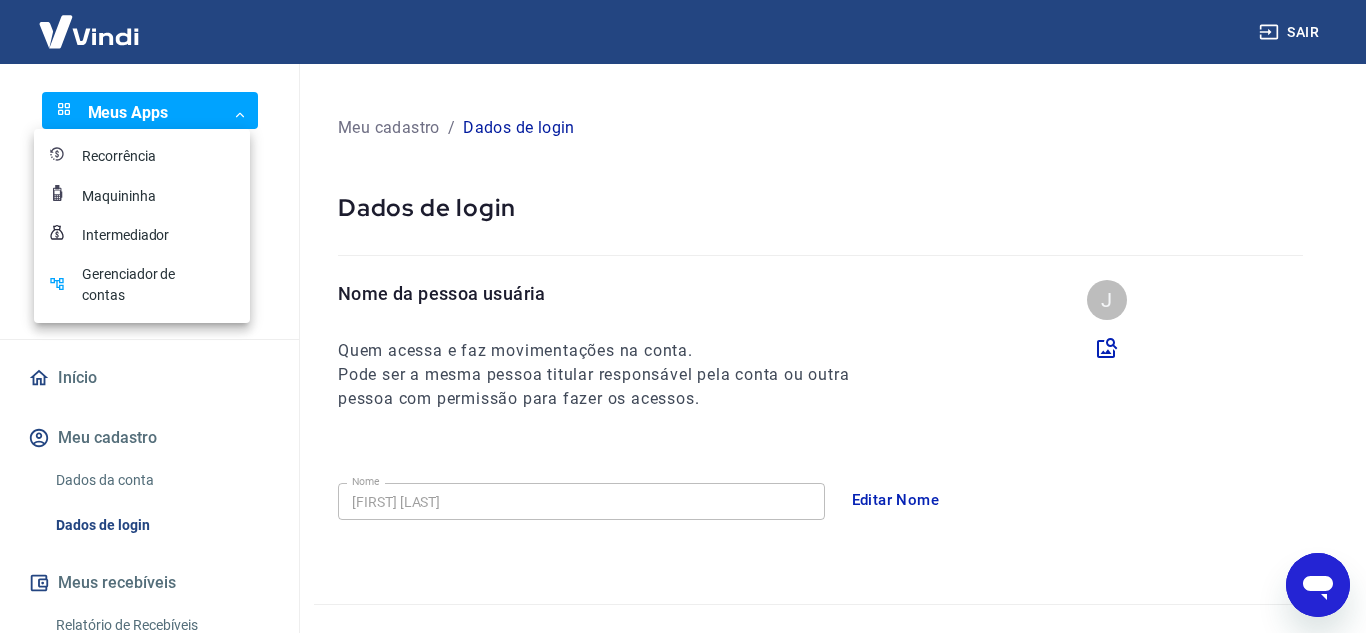 click at bounding box center (683, 316) 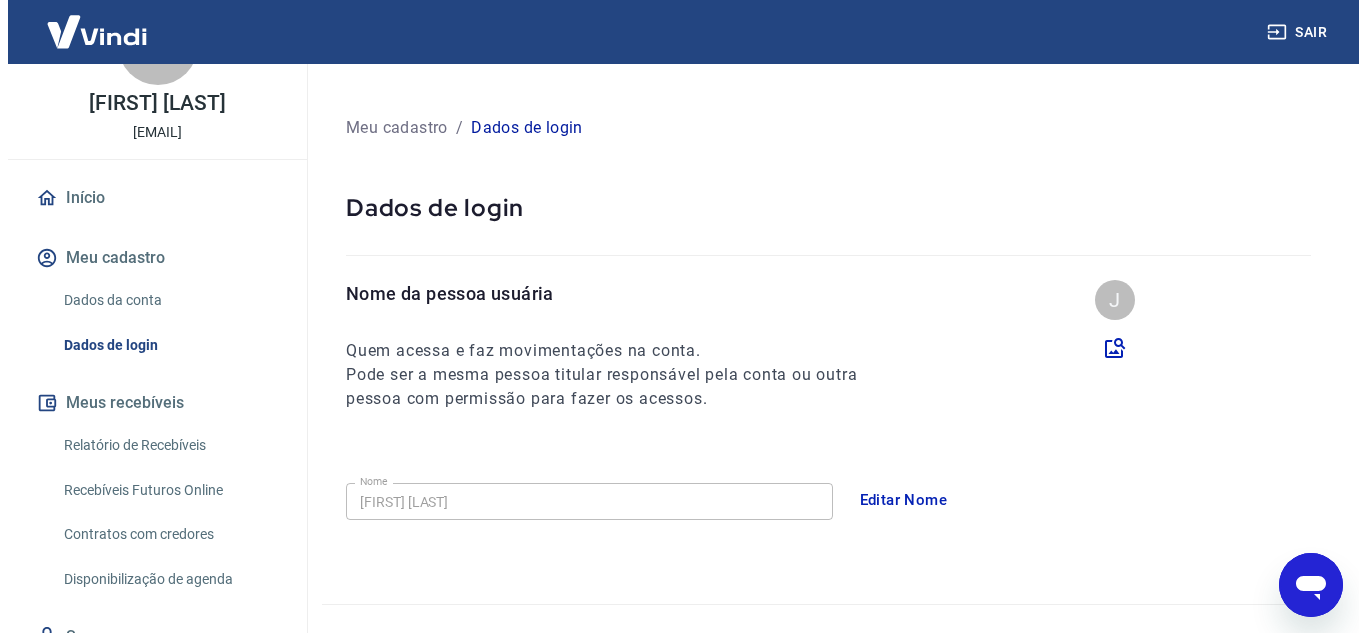 scroll, scrollTop: 266, scrollLeft: 0, axis: vertical 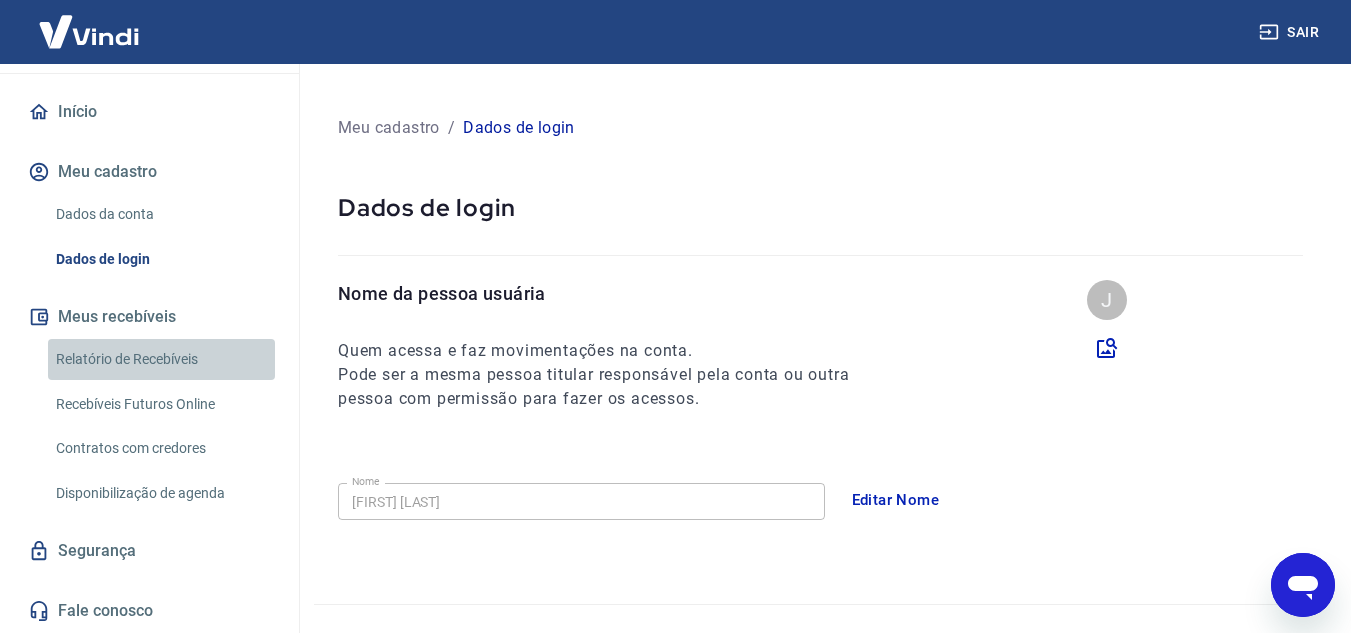click on "Relatório de Recebíveis" at bounding box center (161, 359) 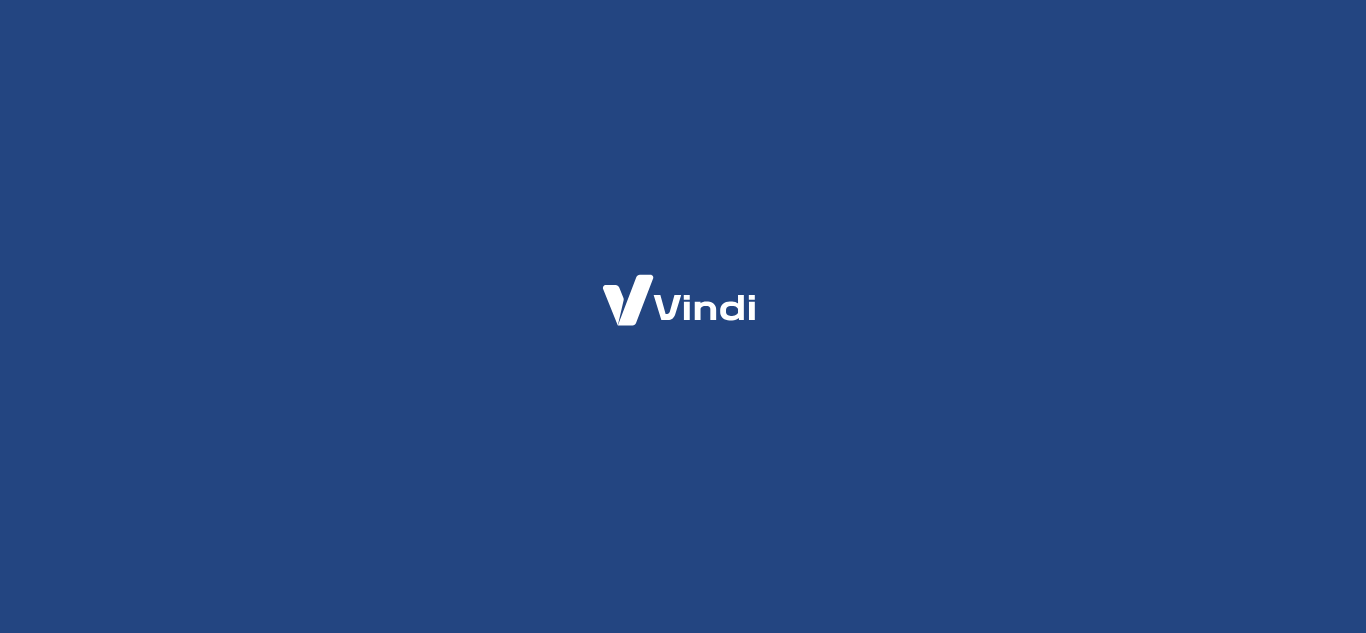 scroll, scrollTop: 0, scrollLeft: 0, axis: both 